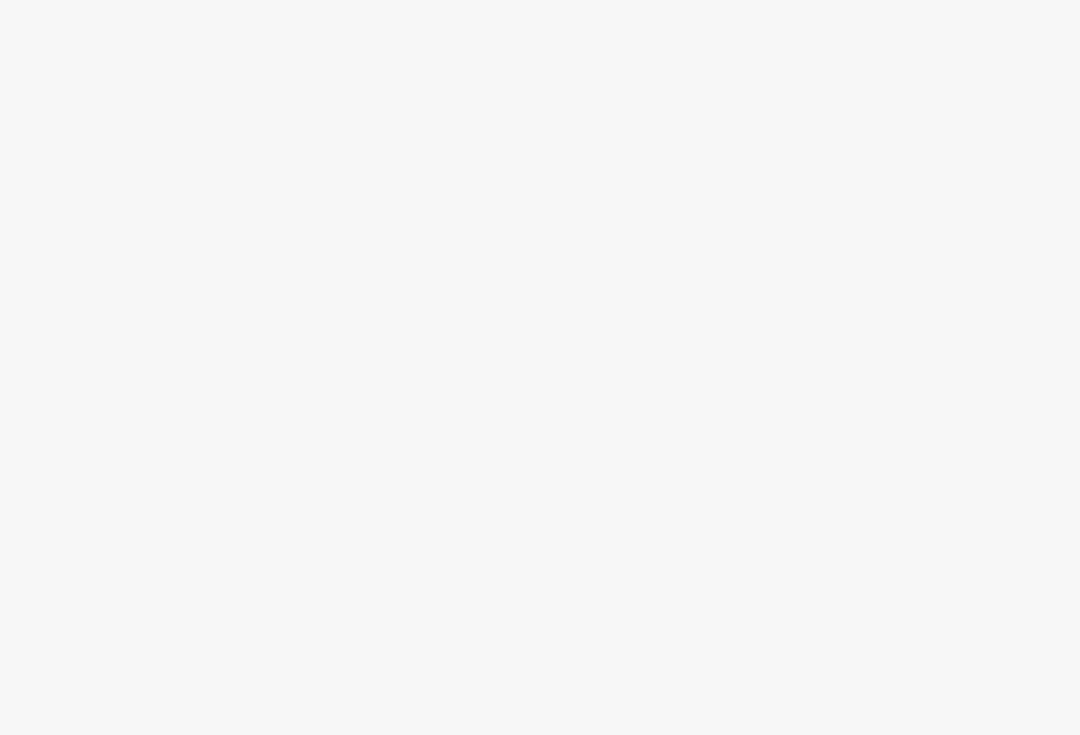 scroll, scrollTop: 0, scrollLeft: 0, axis: both 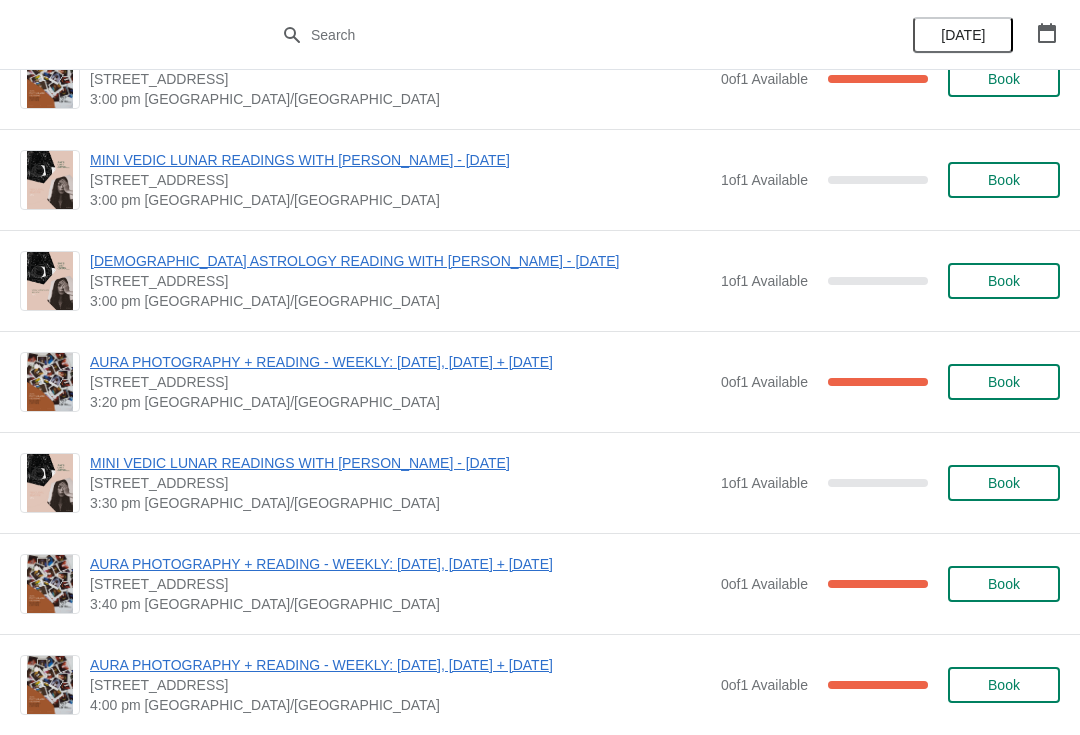 click on "Book" at bounding box center (1004, 281) 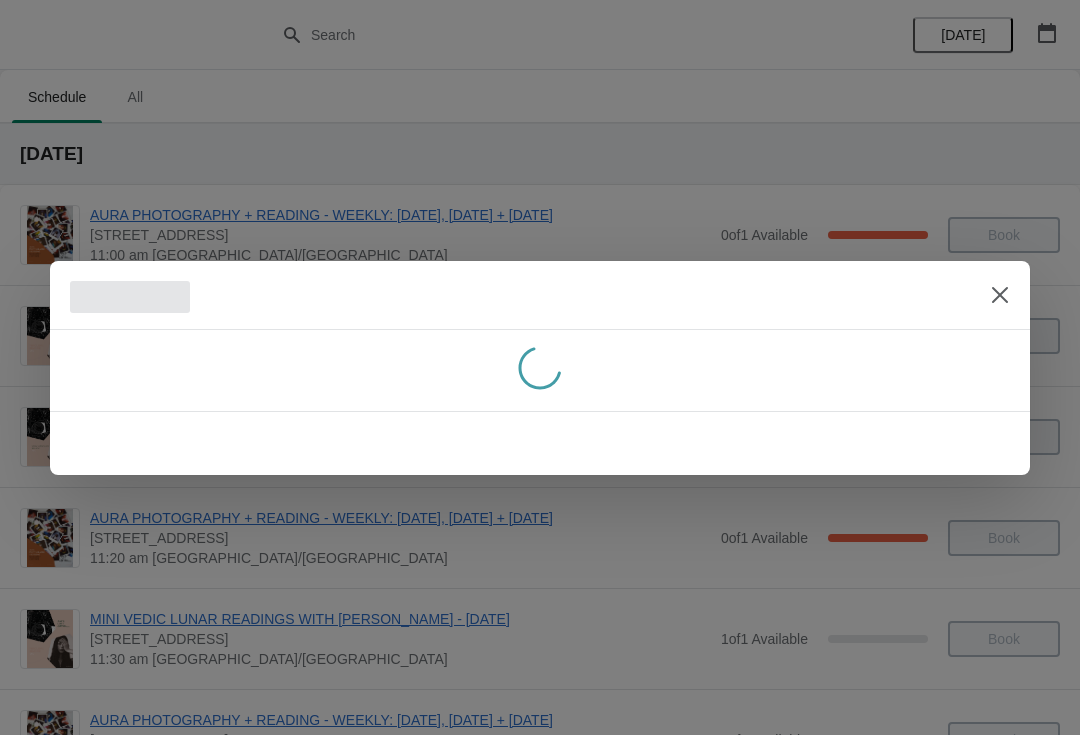 scroll, scrollTop: 0, scrollLeft: 0, axis: both 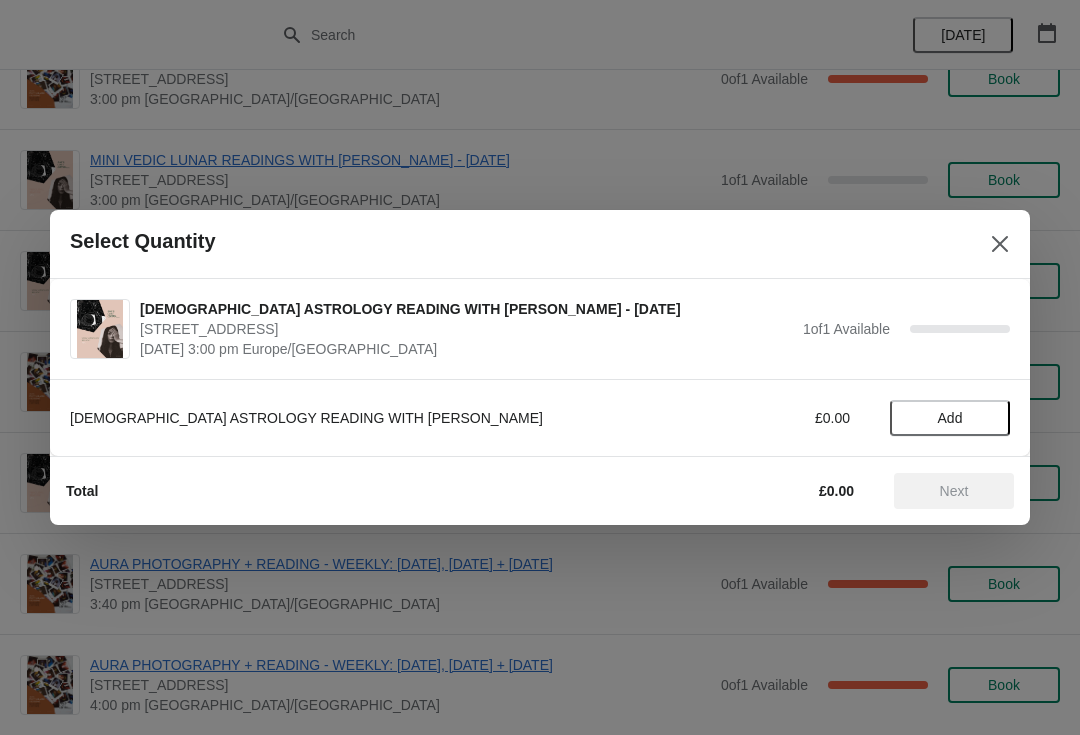 click on "Add" at bounding box center (950, 418) 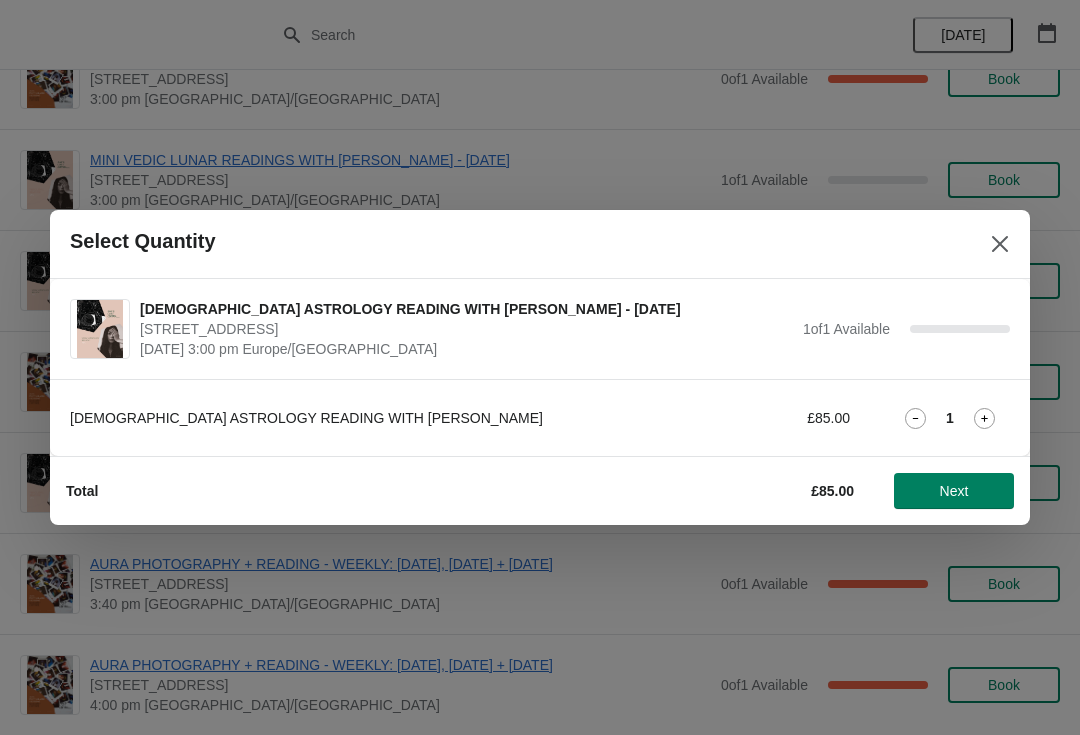 click on "Next" at bounding box center (954, 491) 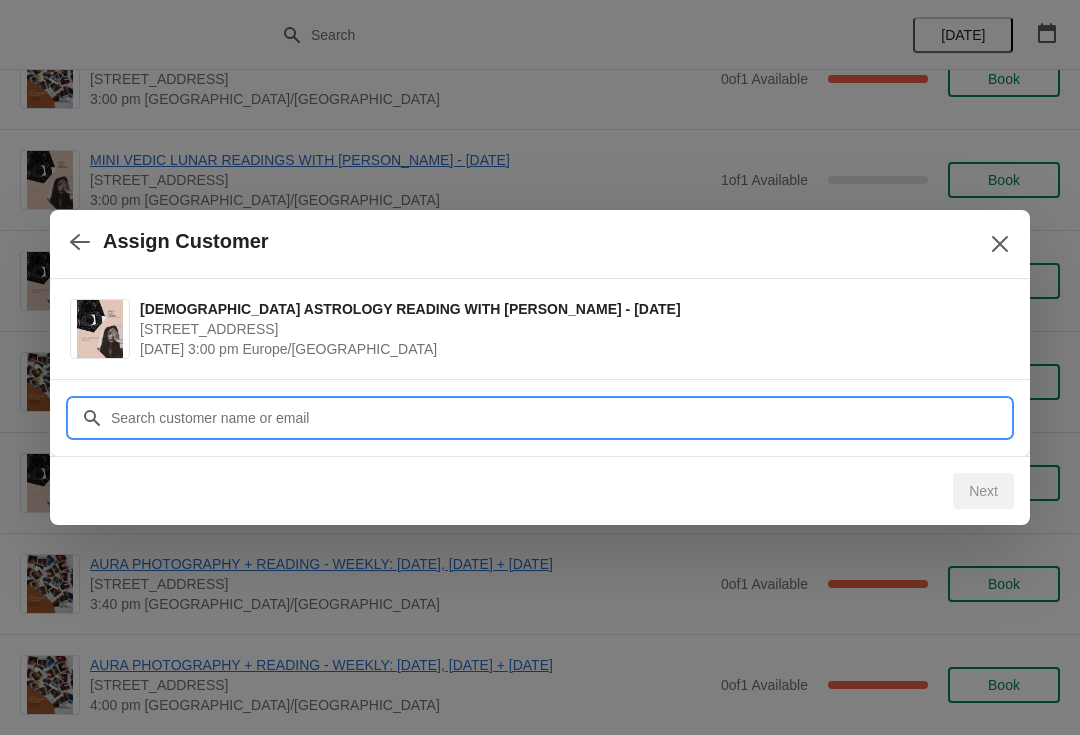 click on "Customer" at bounding box center [560, 418] 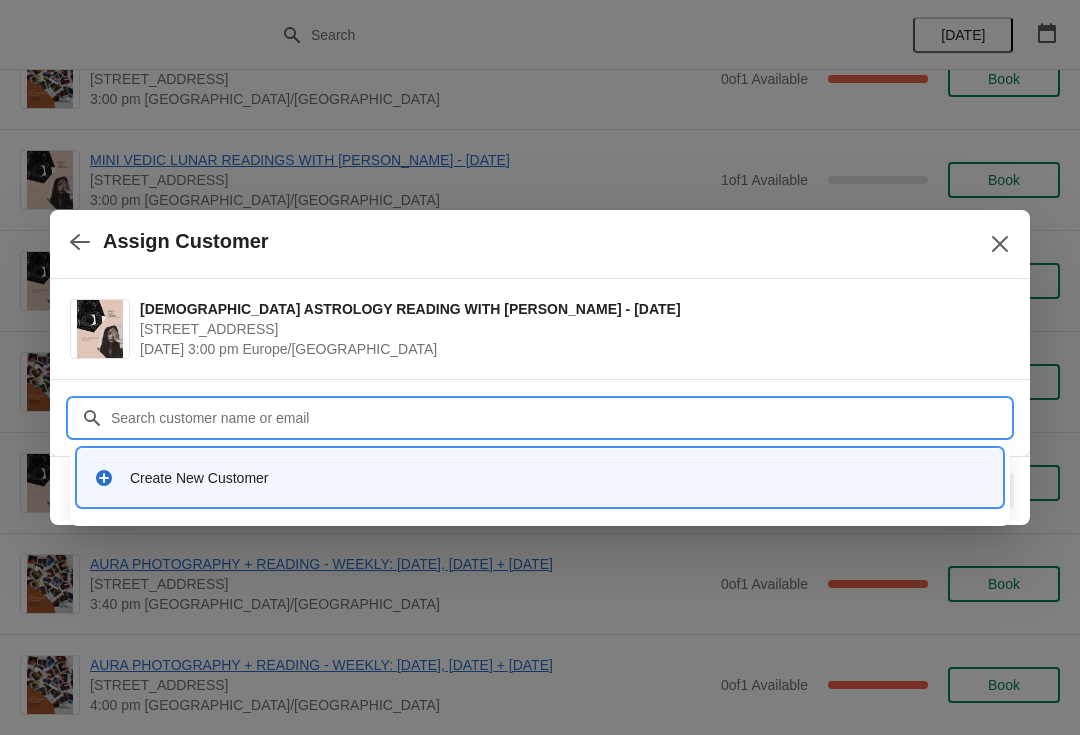 click on "Create New Customer" at bounding box center [540, 477] 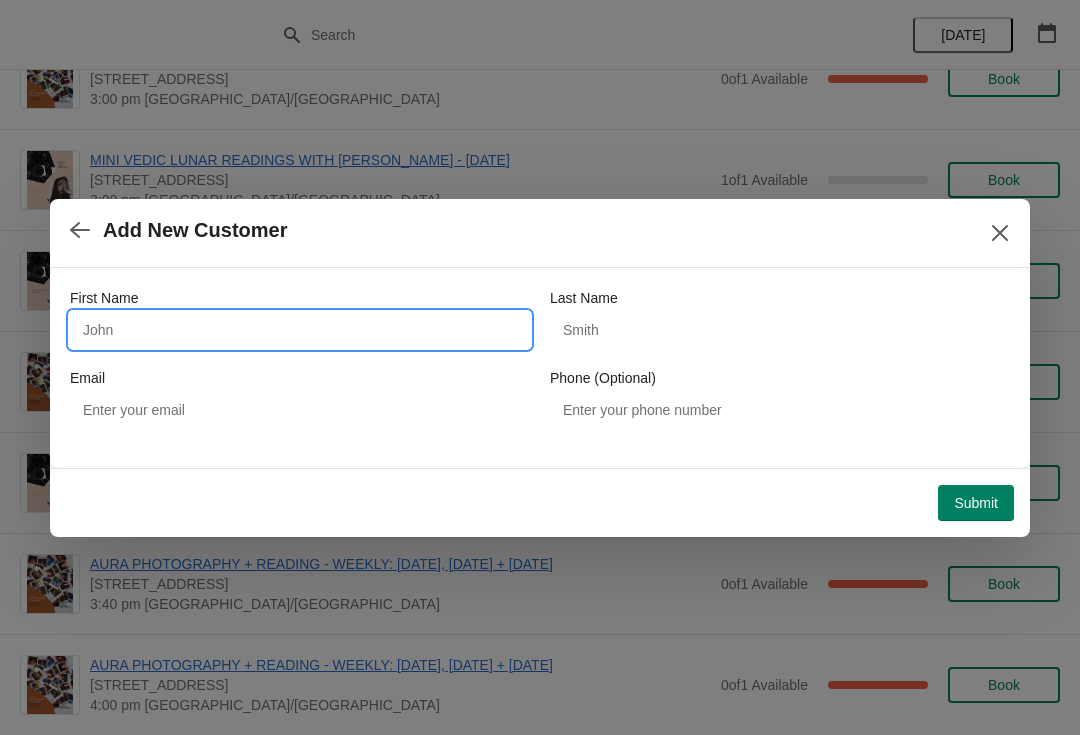 click on "First Name" at bounding box center [300, 330] 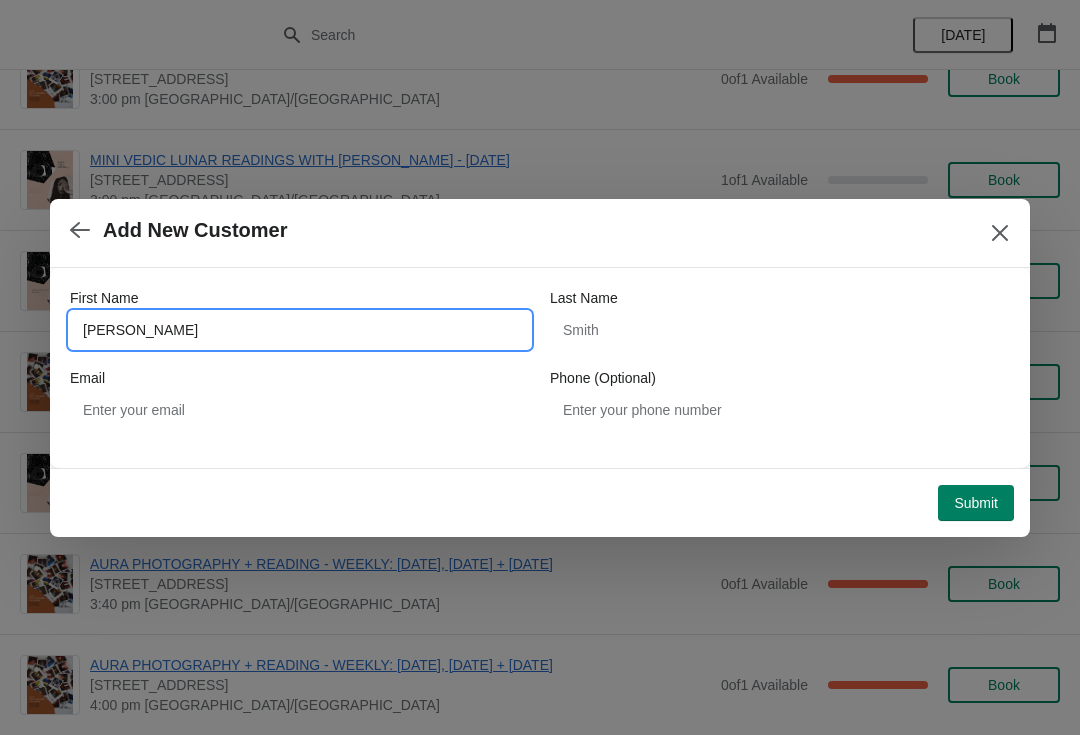 type on "Jessica" 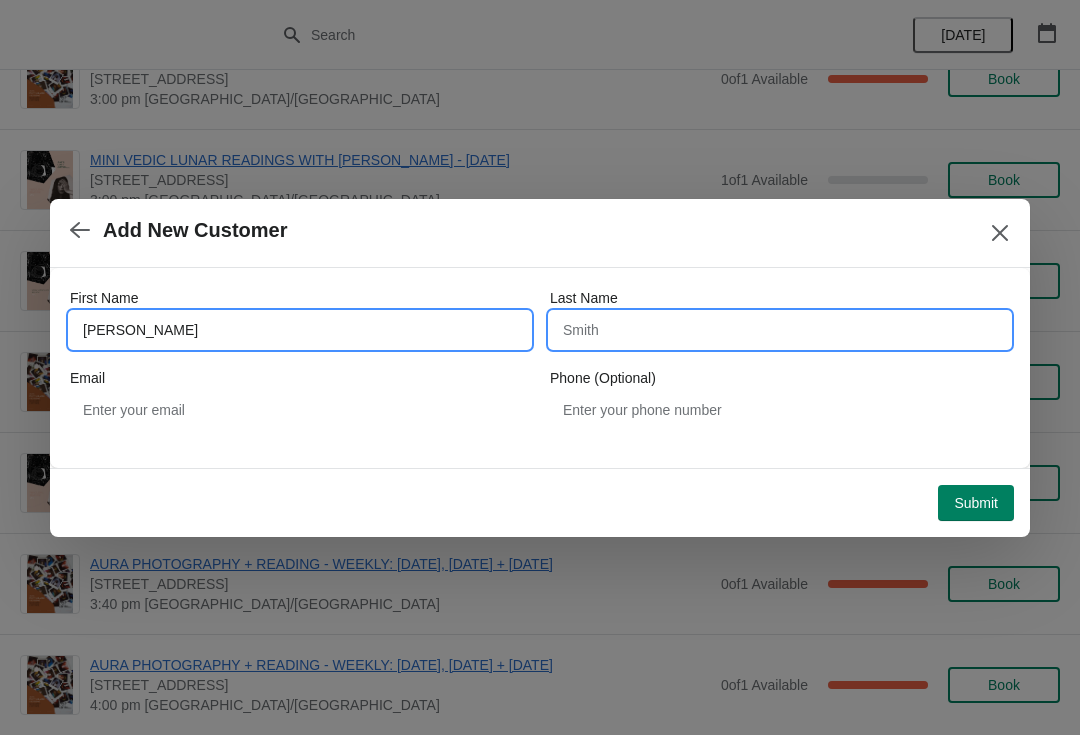 click on "Last Name" at bounding box center [780, 330] 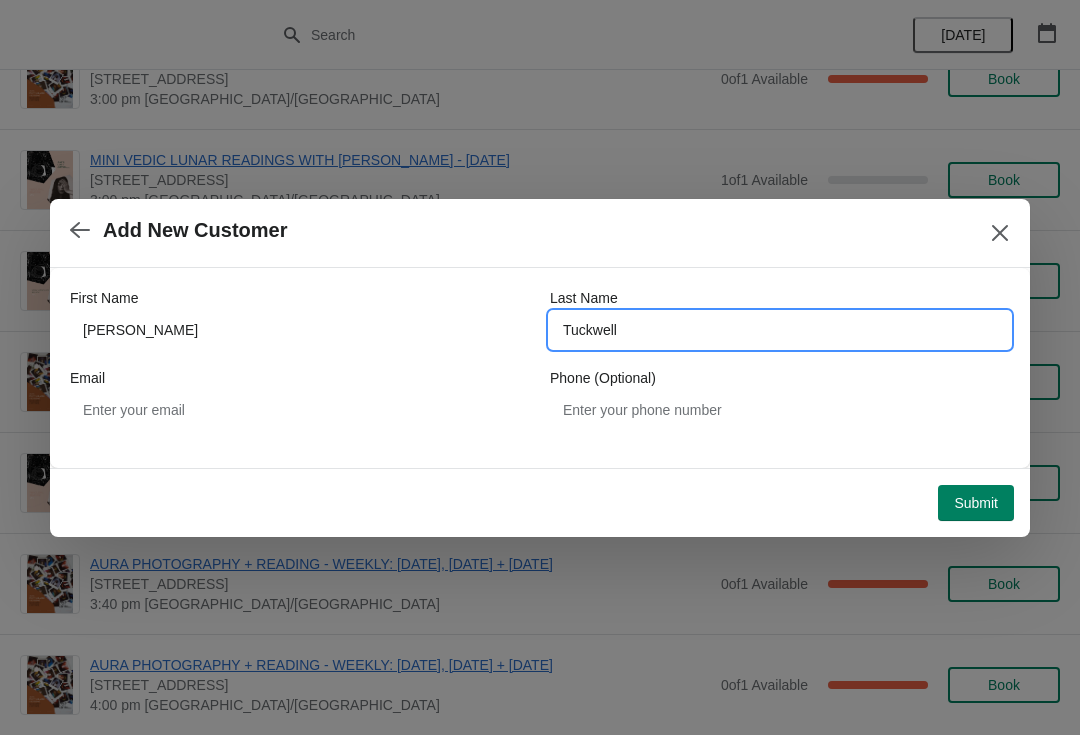 type on "Tuckwell" 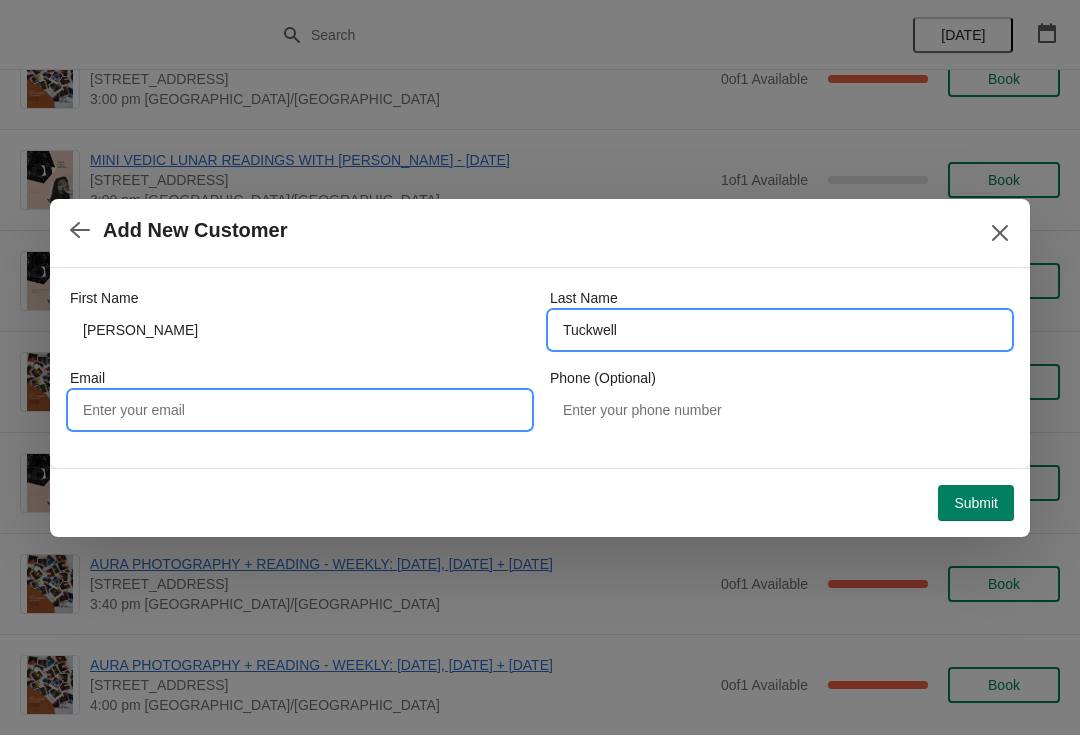 click on "Email" at bounding box center (300, 410) 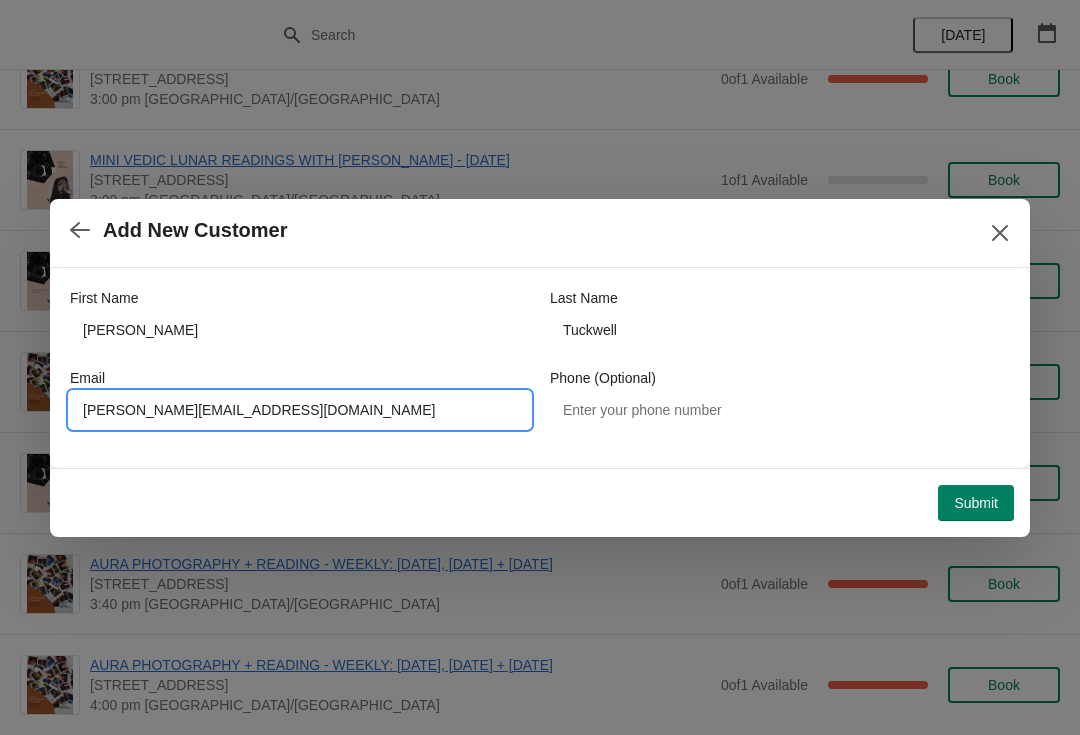 type on "jessica_tuckwell@yahoo.com.au" 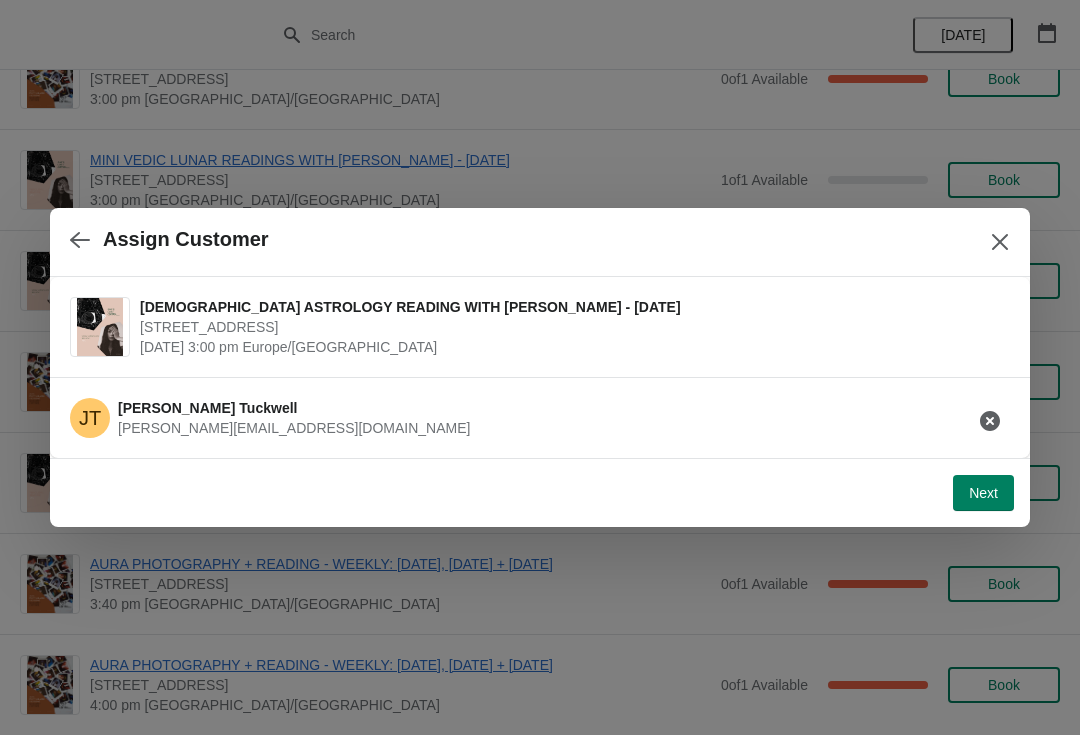 click on "Next" at bounding box center [983, 493] 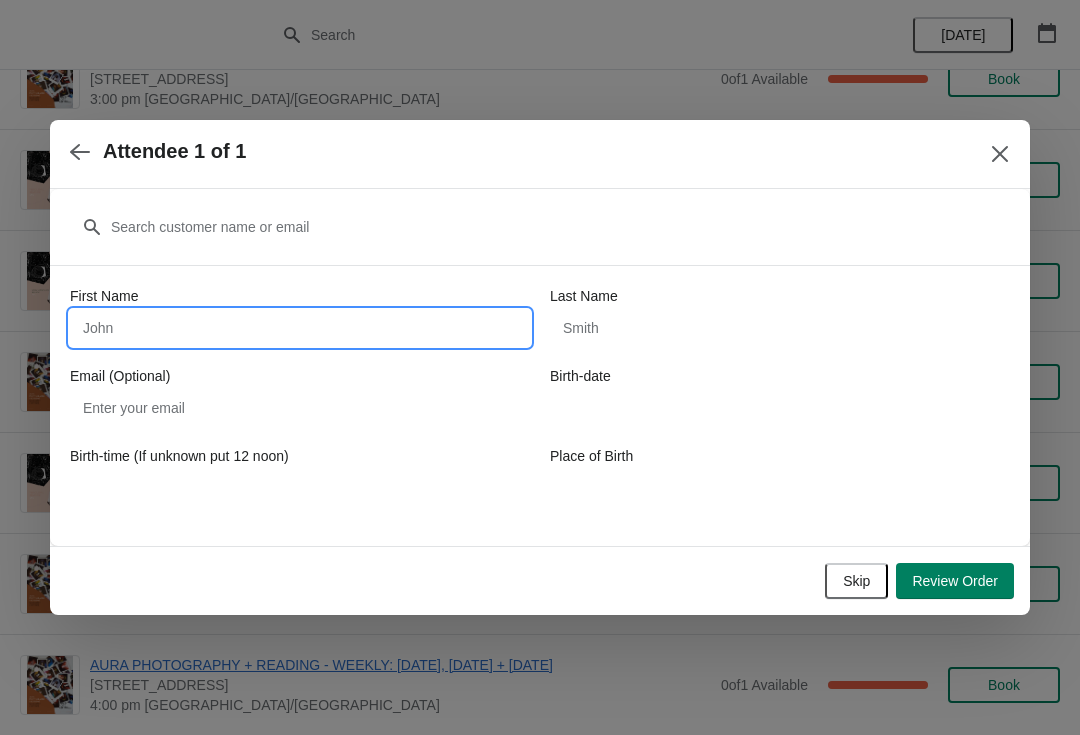 click on "First Name" at bounding box center (300, 328) 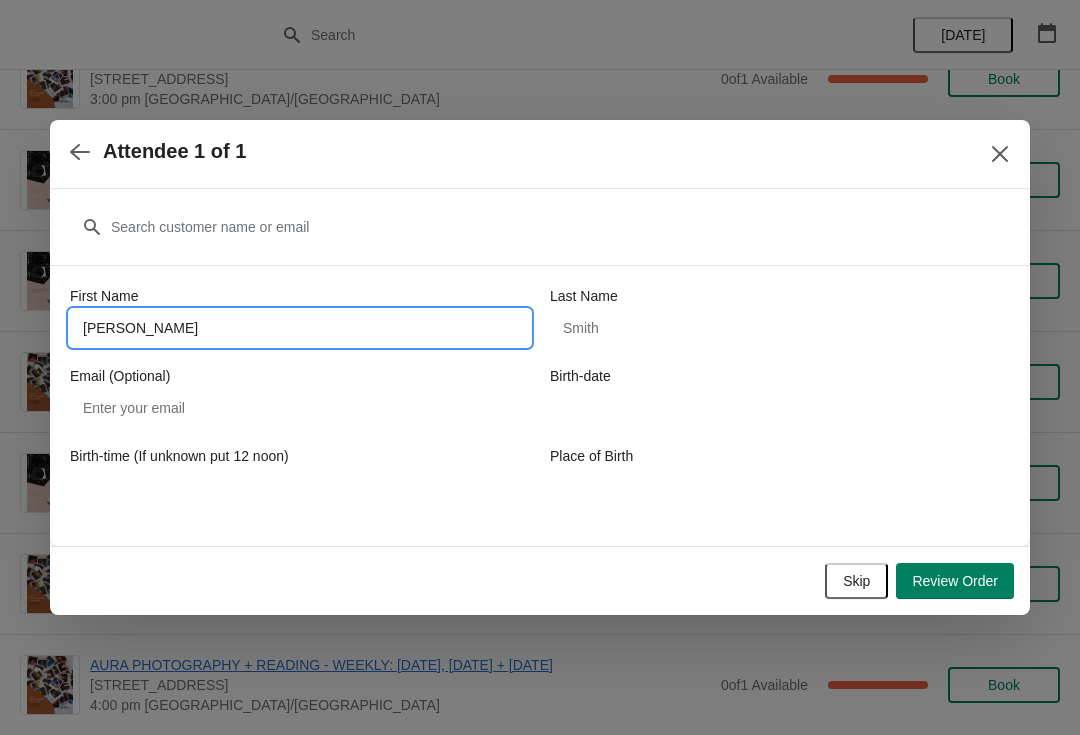 type on "Jessica" 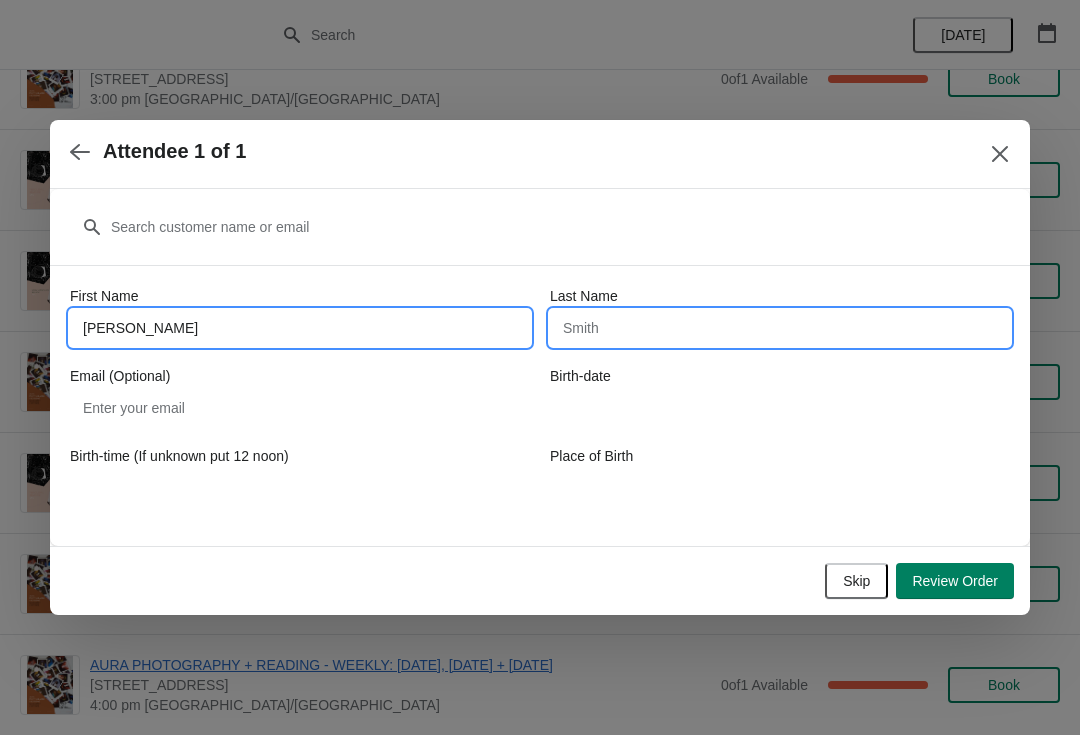 click on "Last Name" at bounding box center (780, 328) 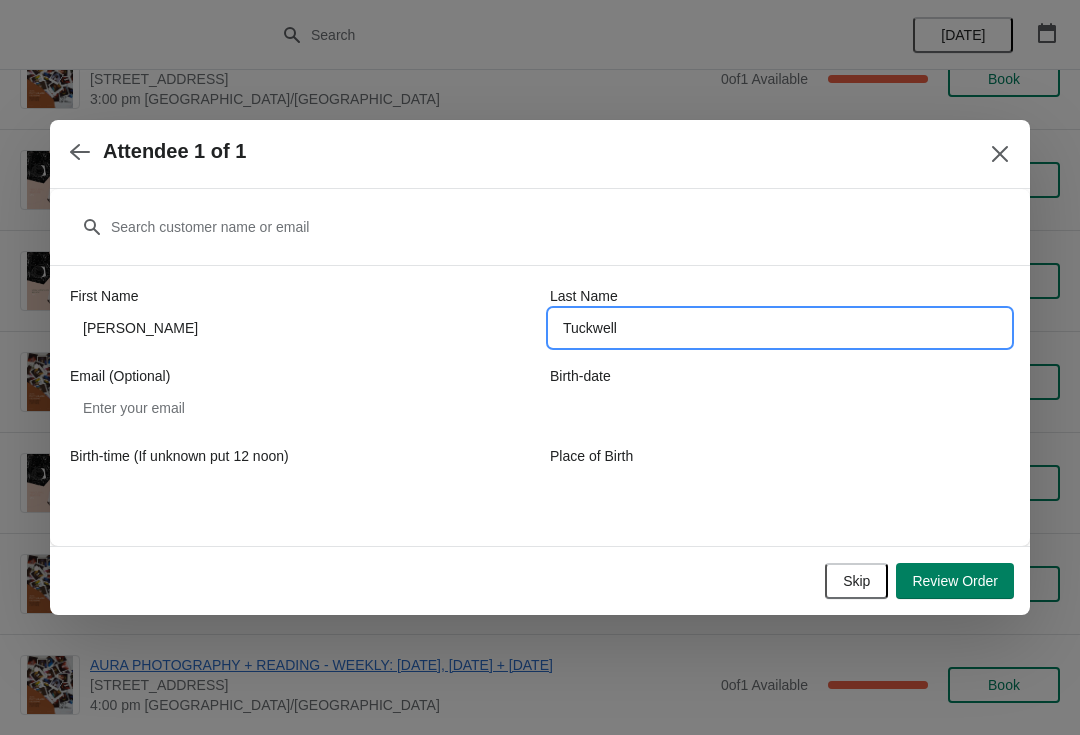 type on "Tuckwell" 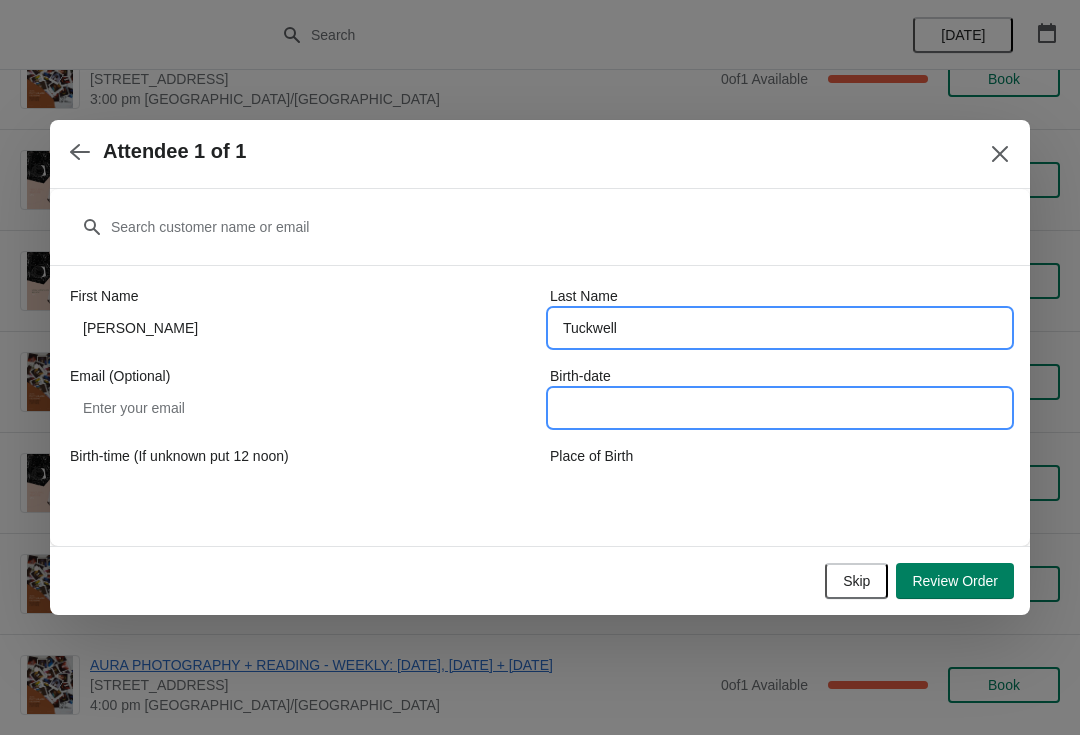 click on "Birth-date" at bounding box center (780, 408) 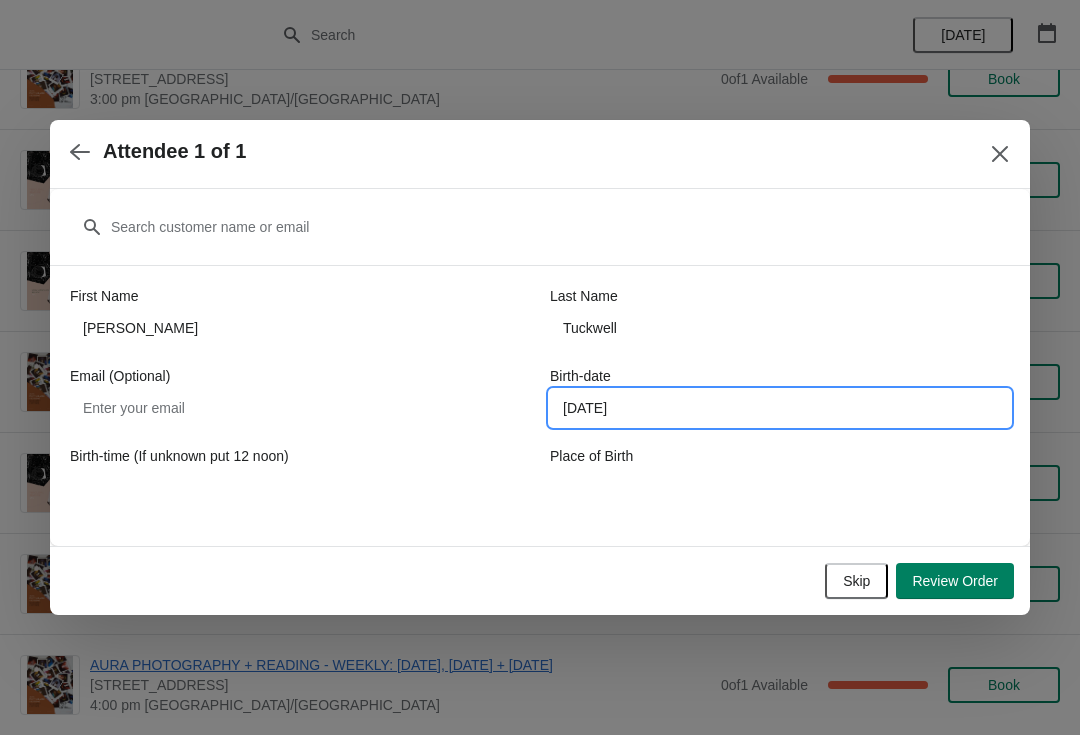 type on "23/6/81" 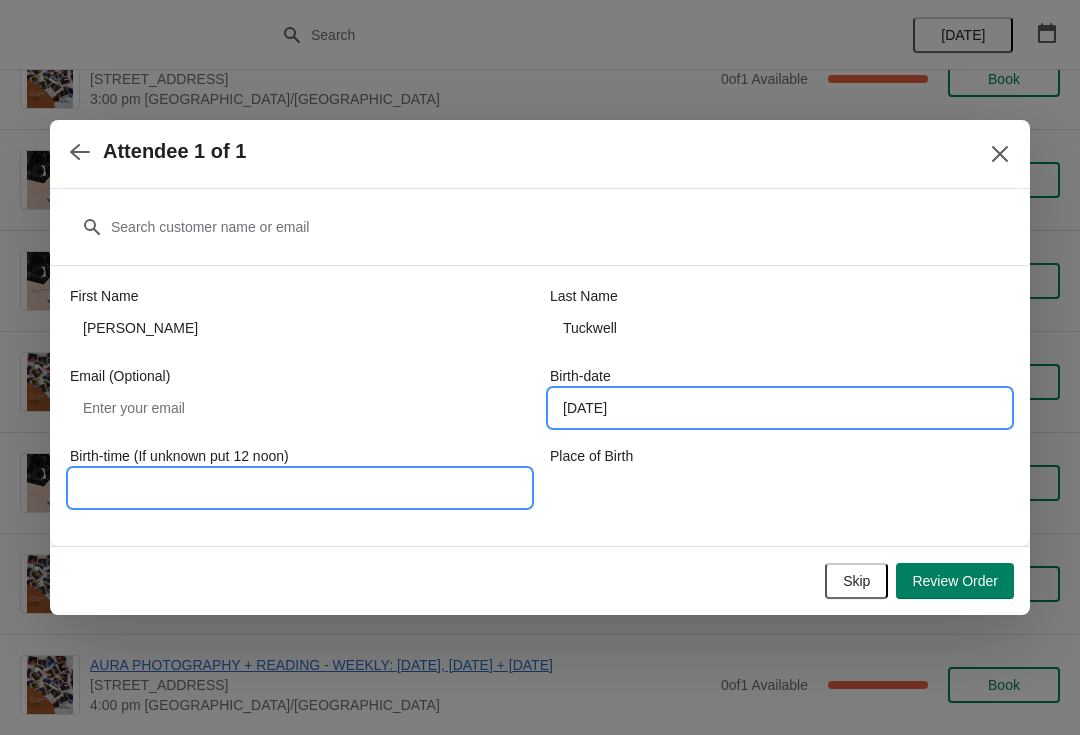 click on "Birth-time (If unknown put 12 noon)" at bounding box center (300, 488) 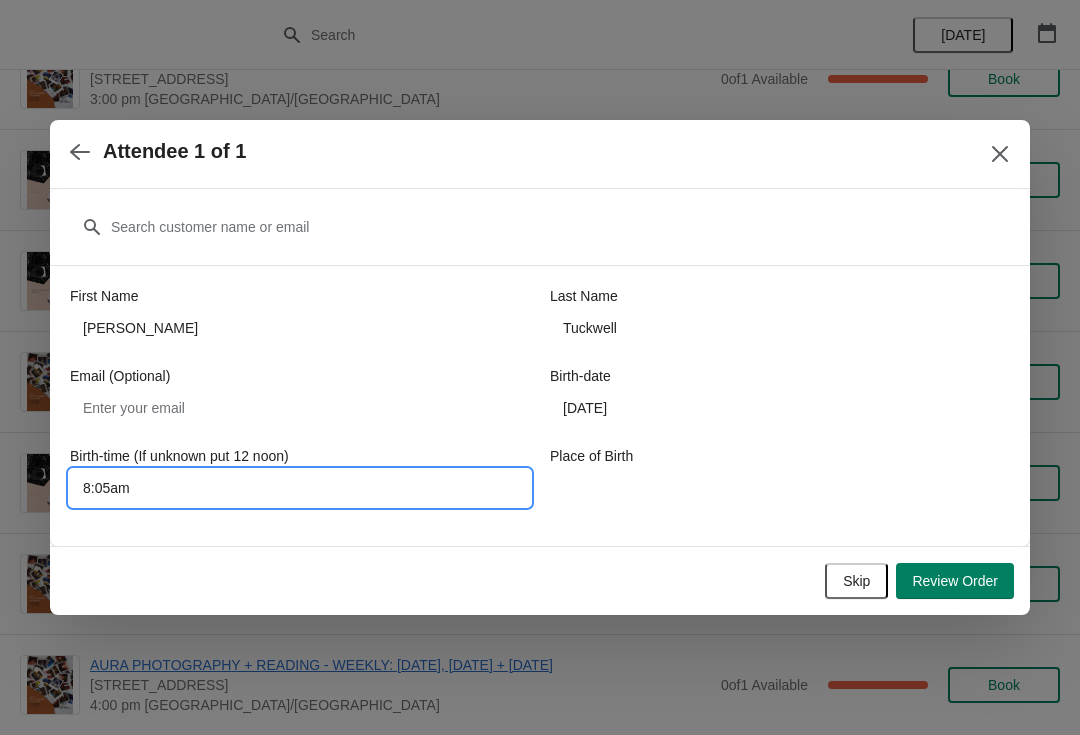 type on "8:05am" 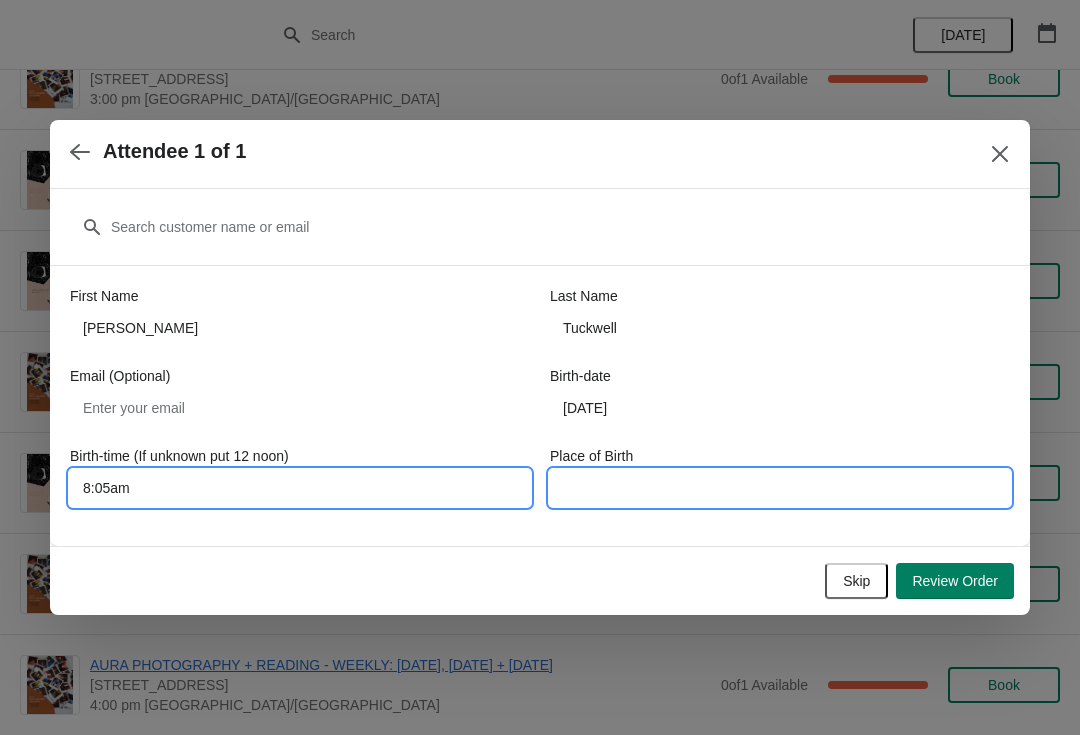 click on "Place of Birth" at bounding box center [780, 488] 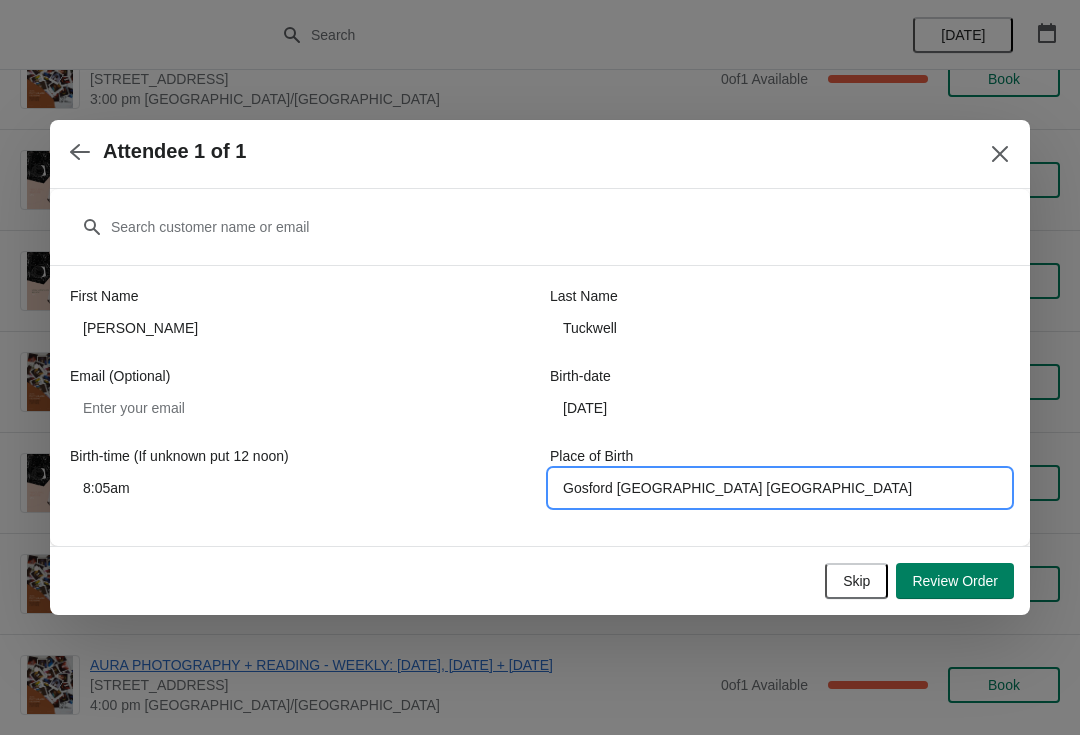 type on "Gosford NSW Australia" 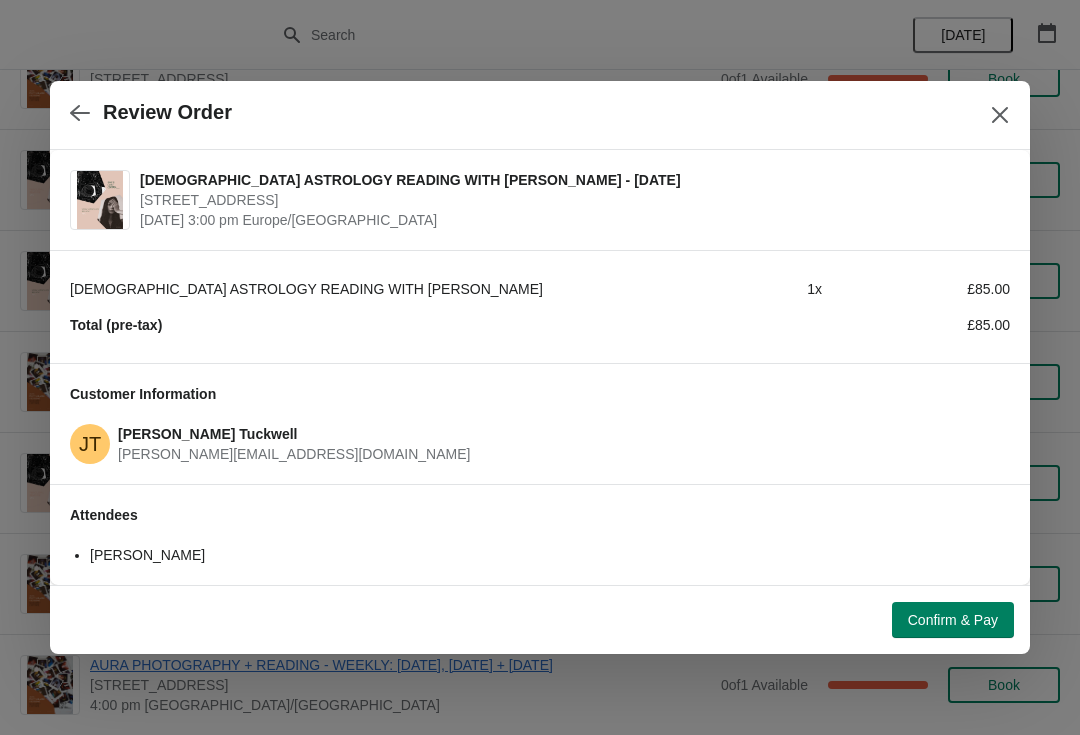 click on "Confirm & Pay" at bounding box center [953, 620] 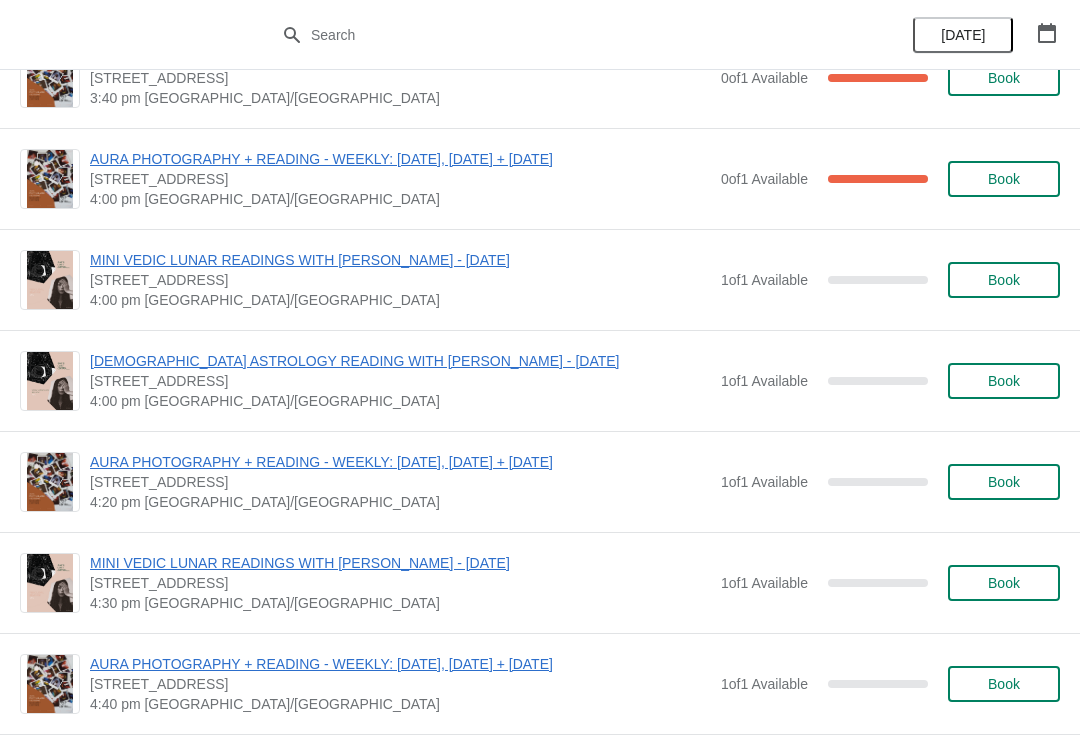 scroll, scrollTop: 2184, scrollLeft: 0, axis: vertical 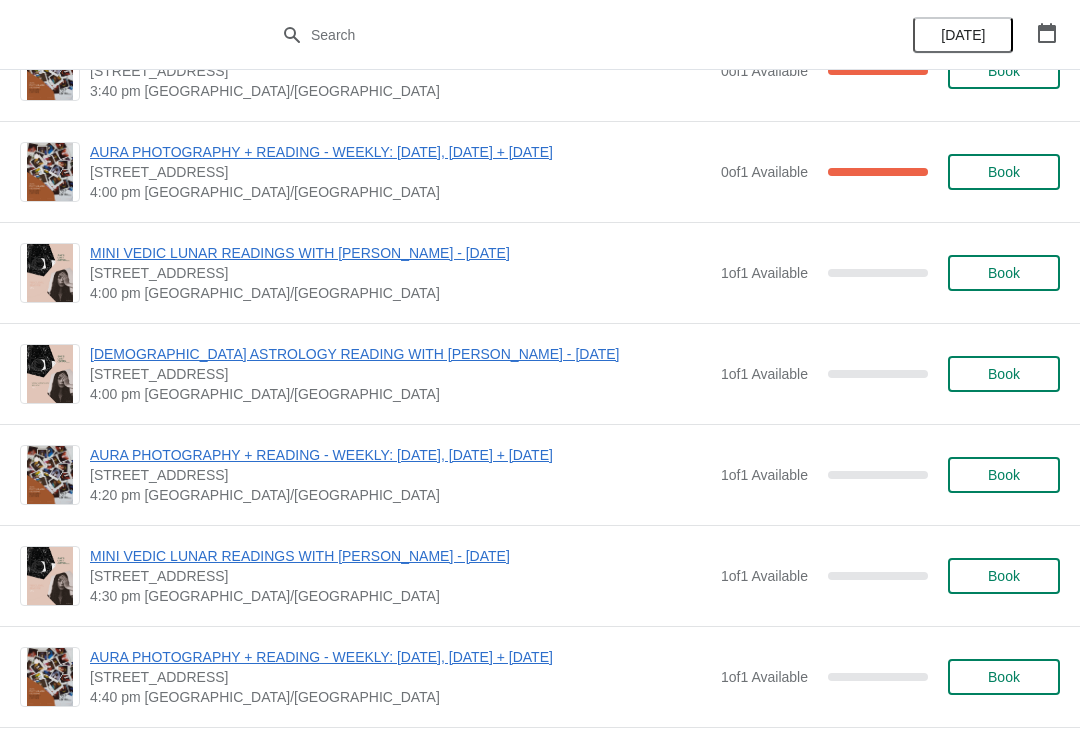 click on "Book" at bounding box center (1004, 475) 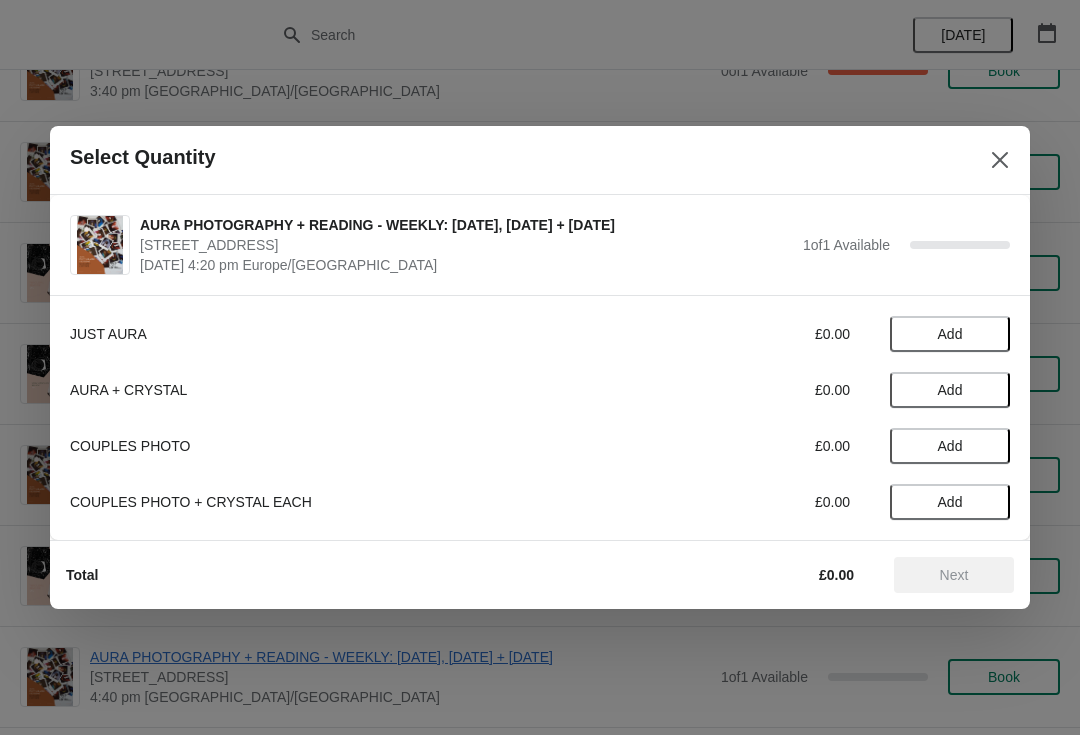 click on "Add" at bounding box center [950, 390] 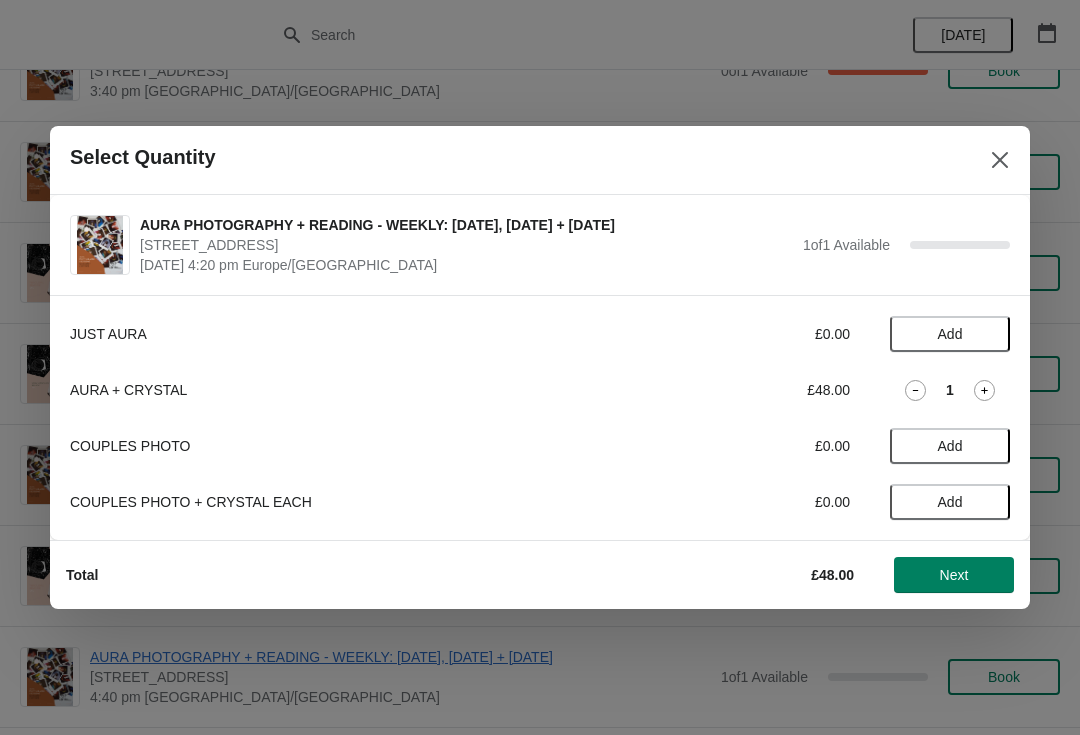click on "Next" at bounding box center [954, 575] 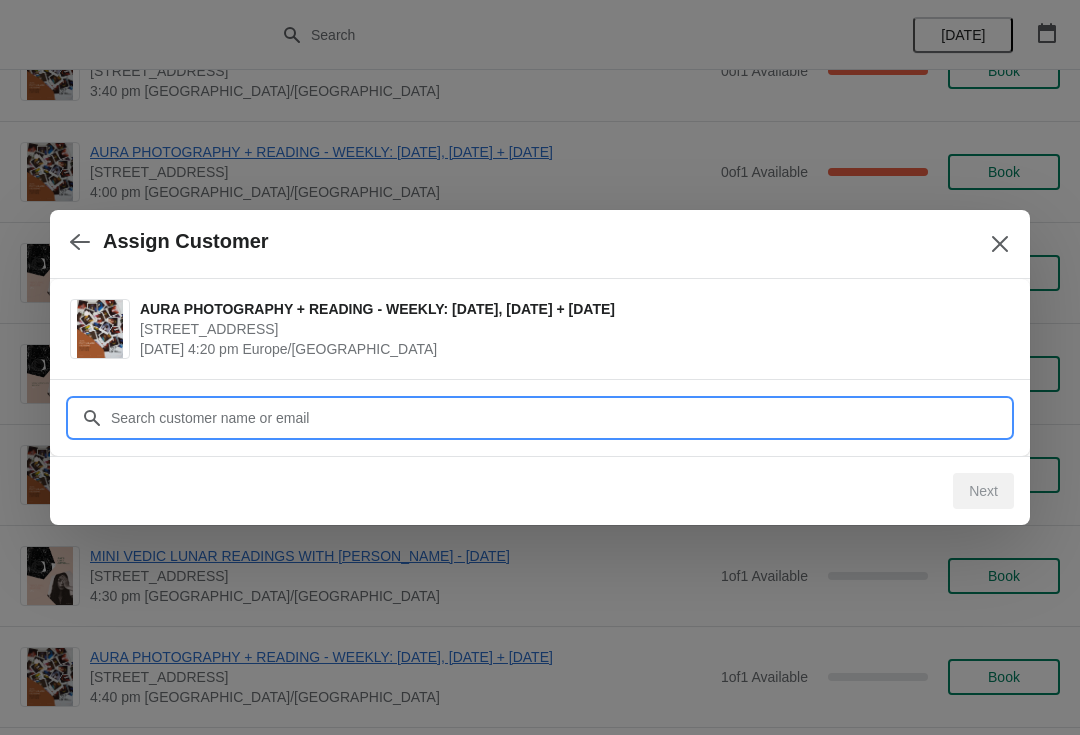 click on "Assign Customer AURA PHOTOGRAPHY + READING - WEEKLY: [DATE], [DATE] + [DATE] [STREET_ADDRESS] [DATE] 4:20 pm [GEOGRAPHIC_DATA]/[GEOGRAPHIC_DATA] Customer Next" at bounding box center (540, 6489) 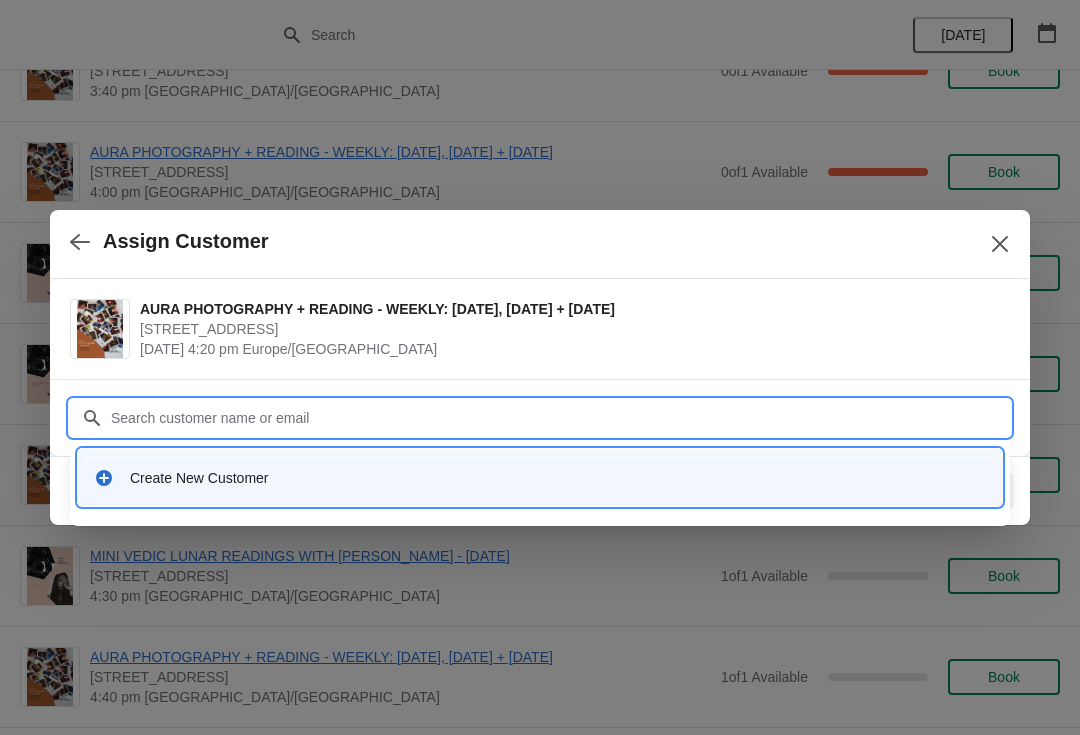 click on "Create New Customer" at bounding box center (558, 478) 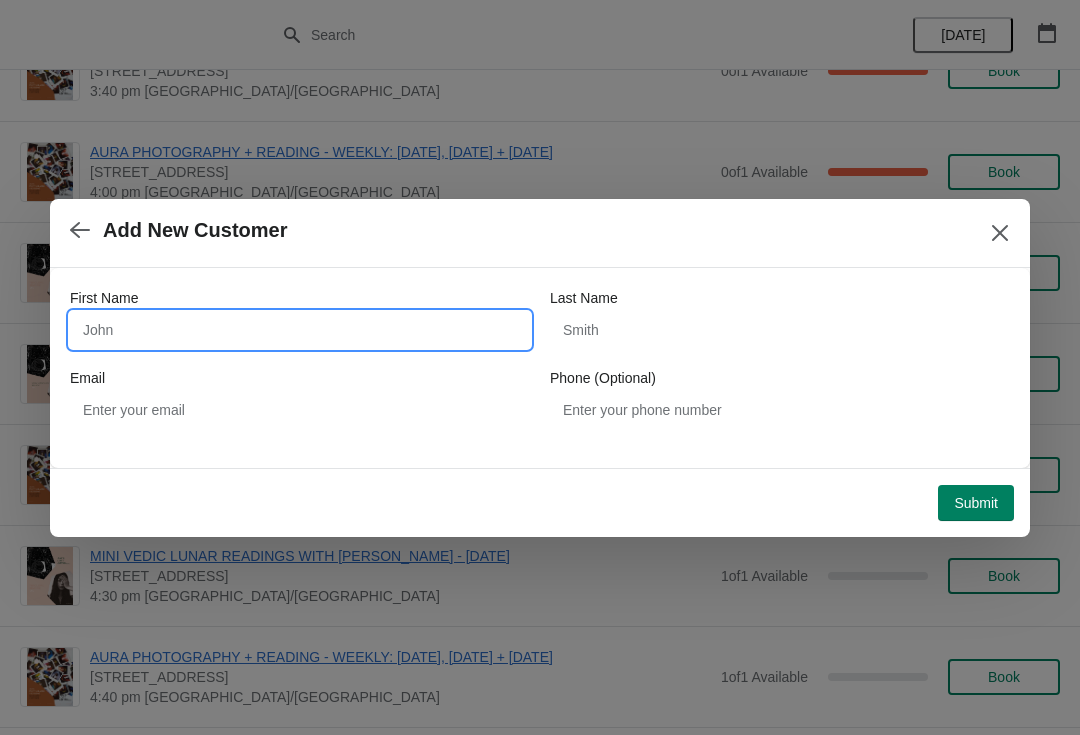 click on "First Name" at bounding box center [300, 330] 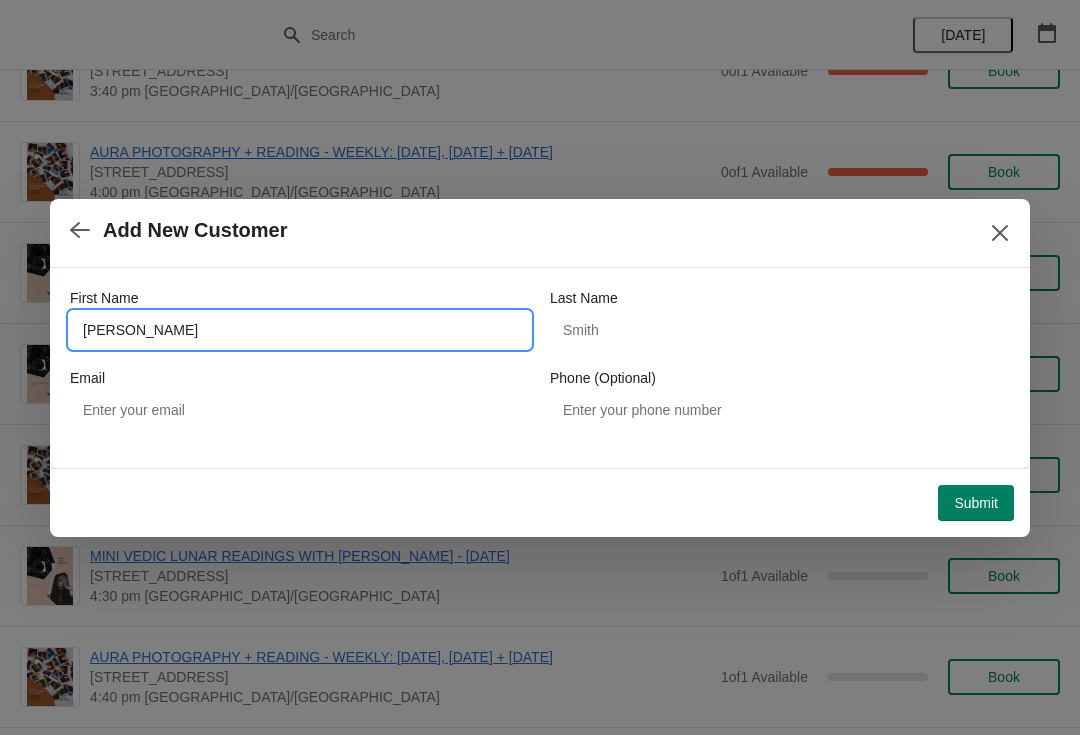 type on "[PERSON_NAME]" 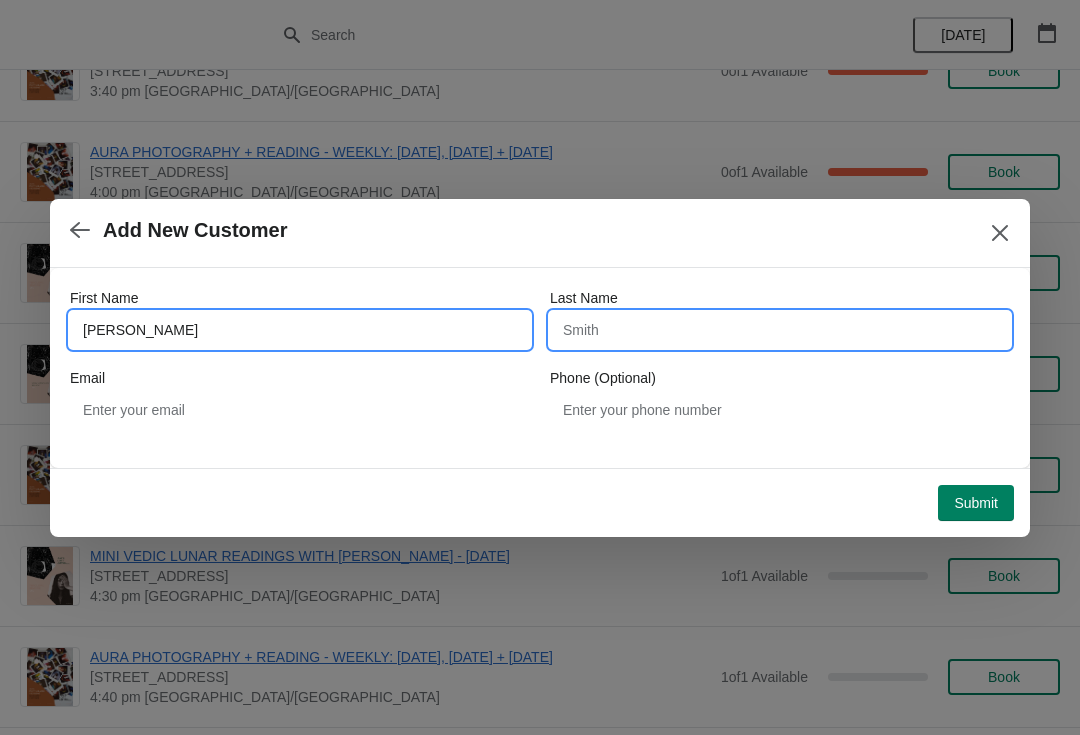 click on "Last Name" at bounding box center (780, 330) 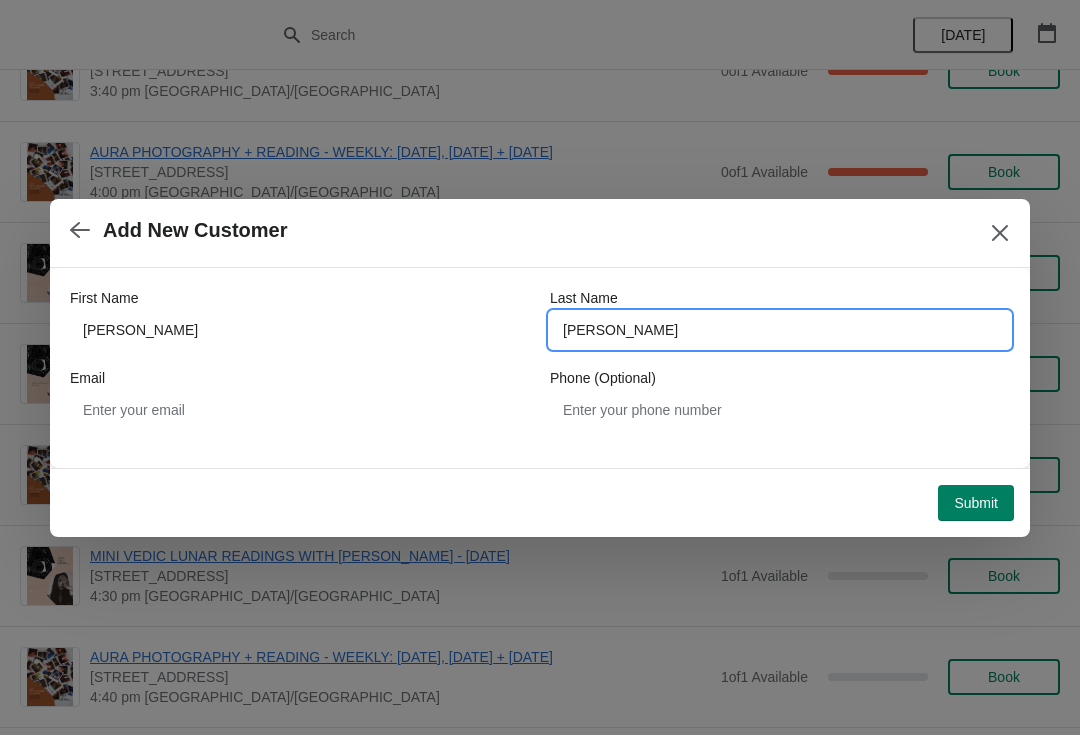 type on "[PERSON_NAME]" 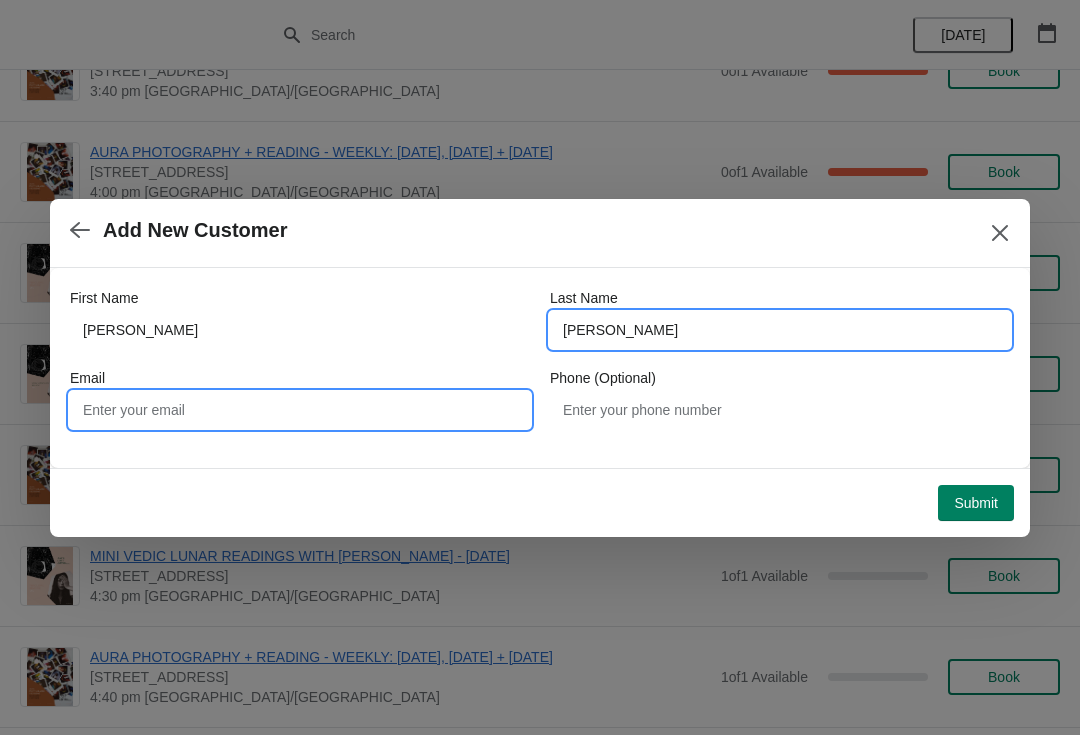 click on "Email" at bounding box center (300, 410) 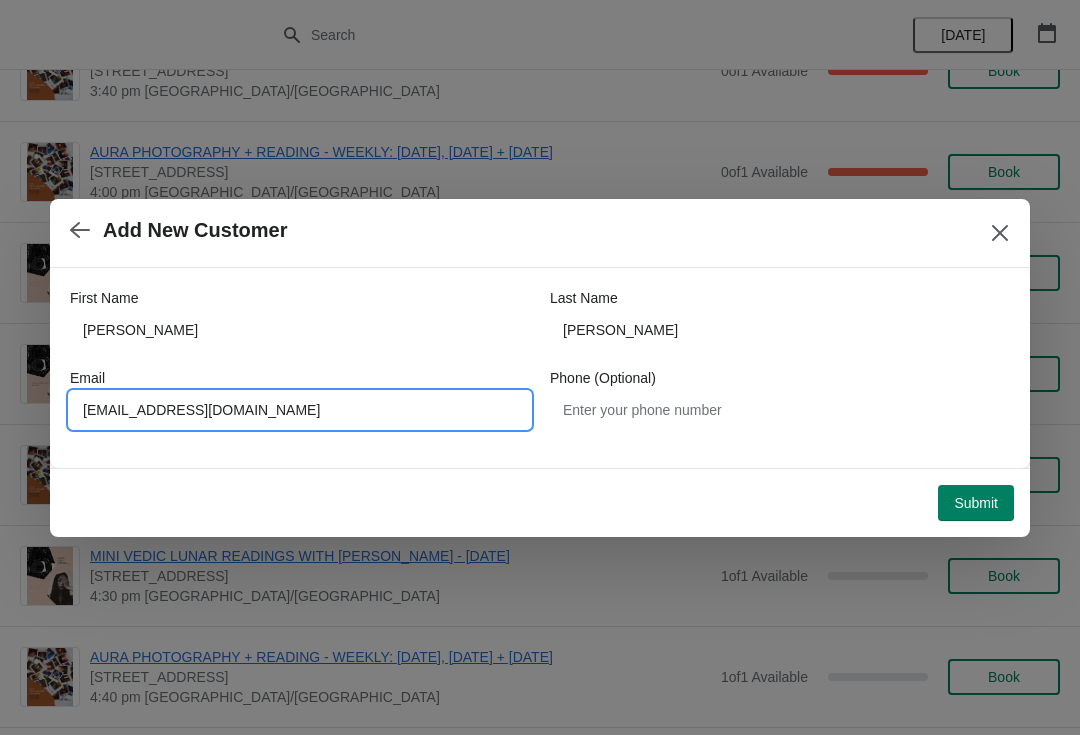 type on "[EMAIL_ADDRESS][DOMAIN_NAME]" 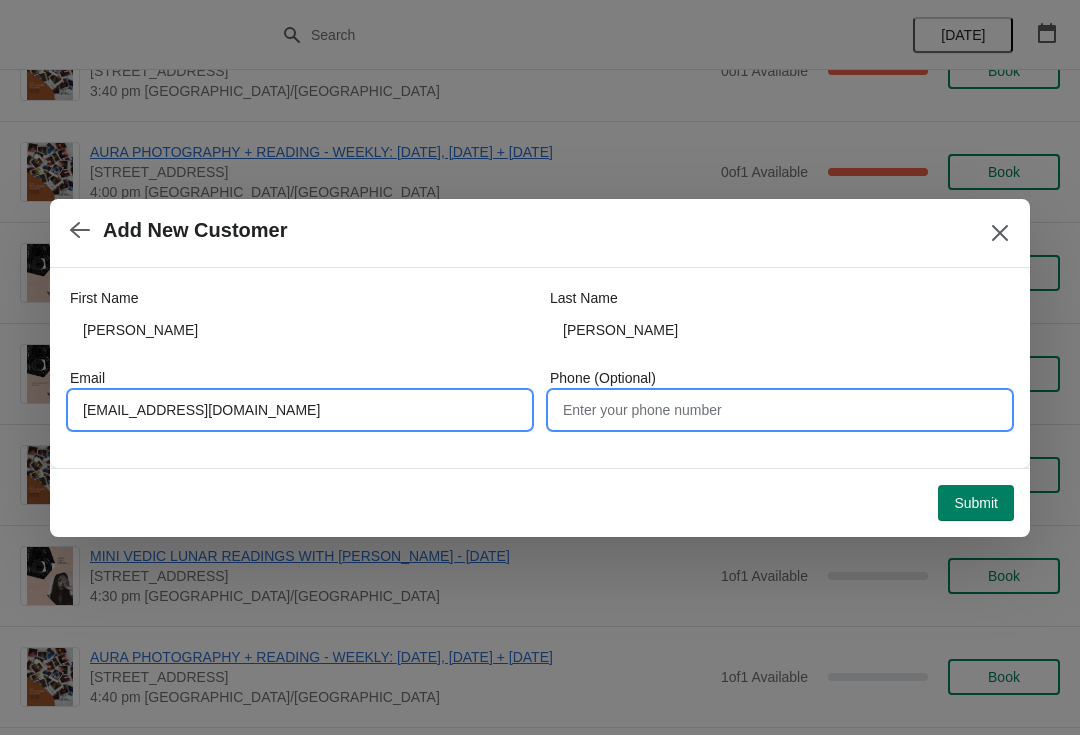 click on "Phone (Optional)" at bounding box center (780, 410) 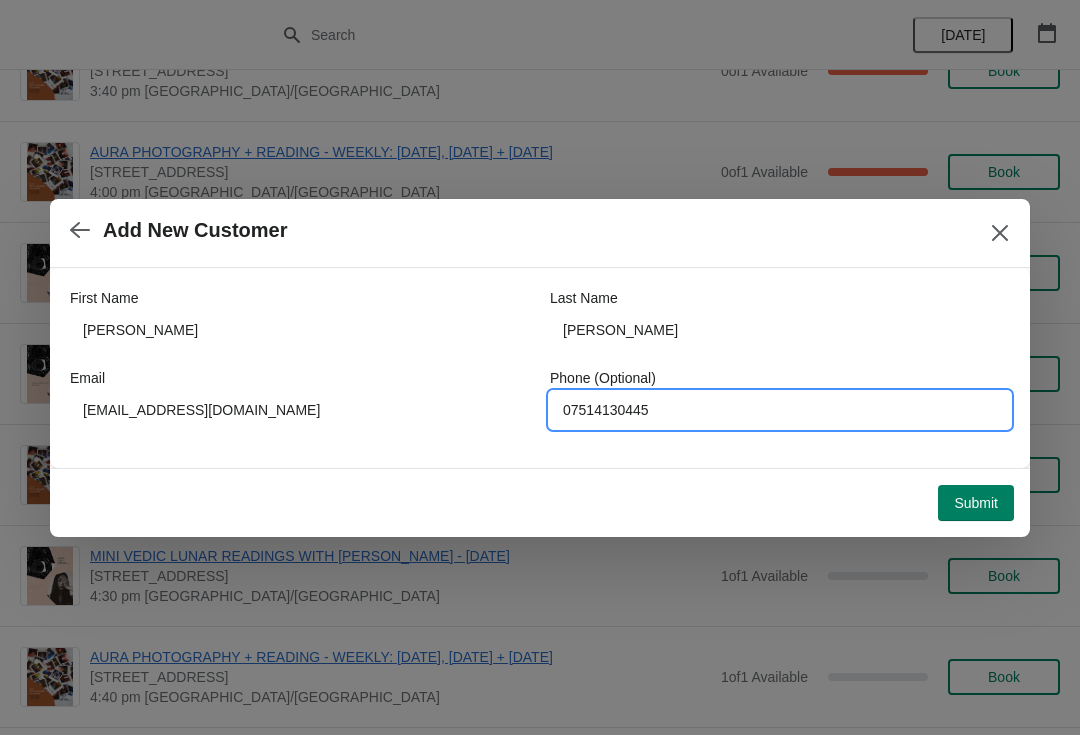type on "07514130445" 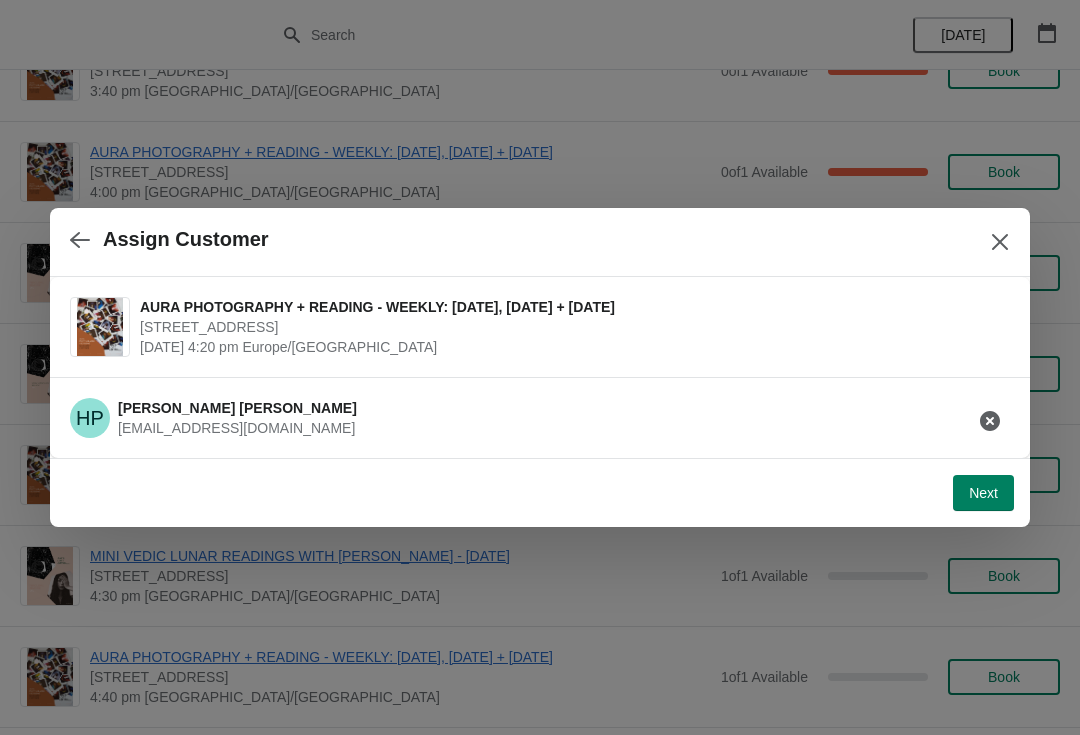 click on "Next" at bounding box center (983, 493) 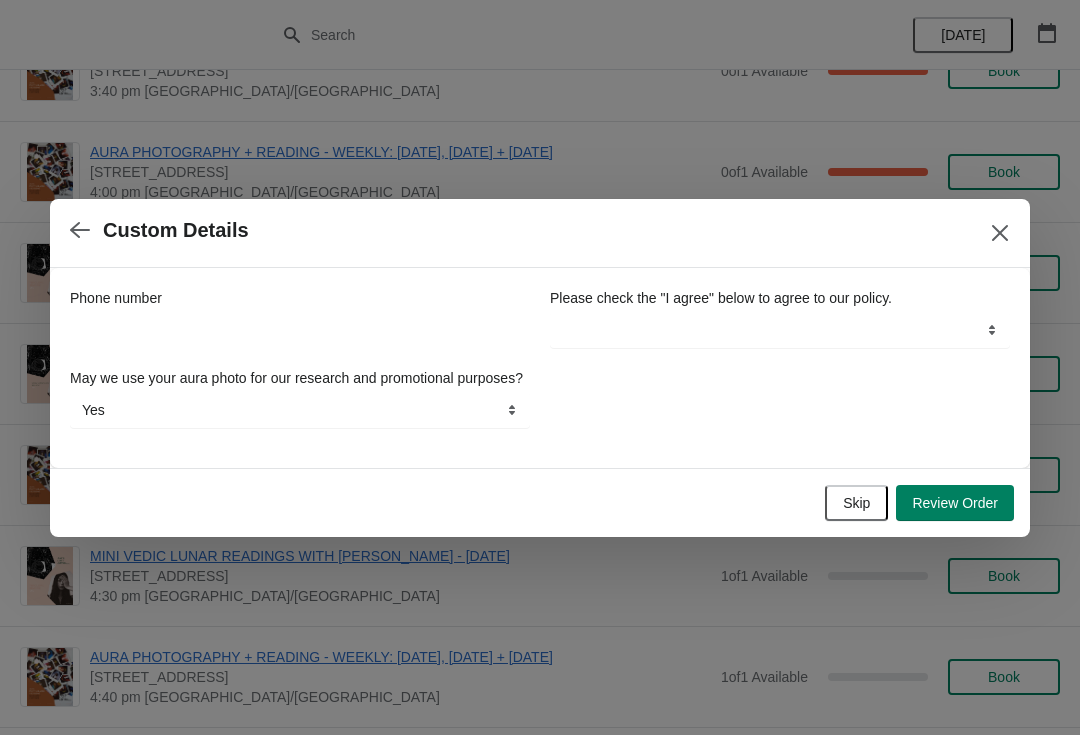 click on "Review Order" at bounding box center (955, 503) 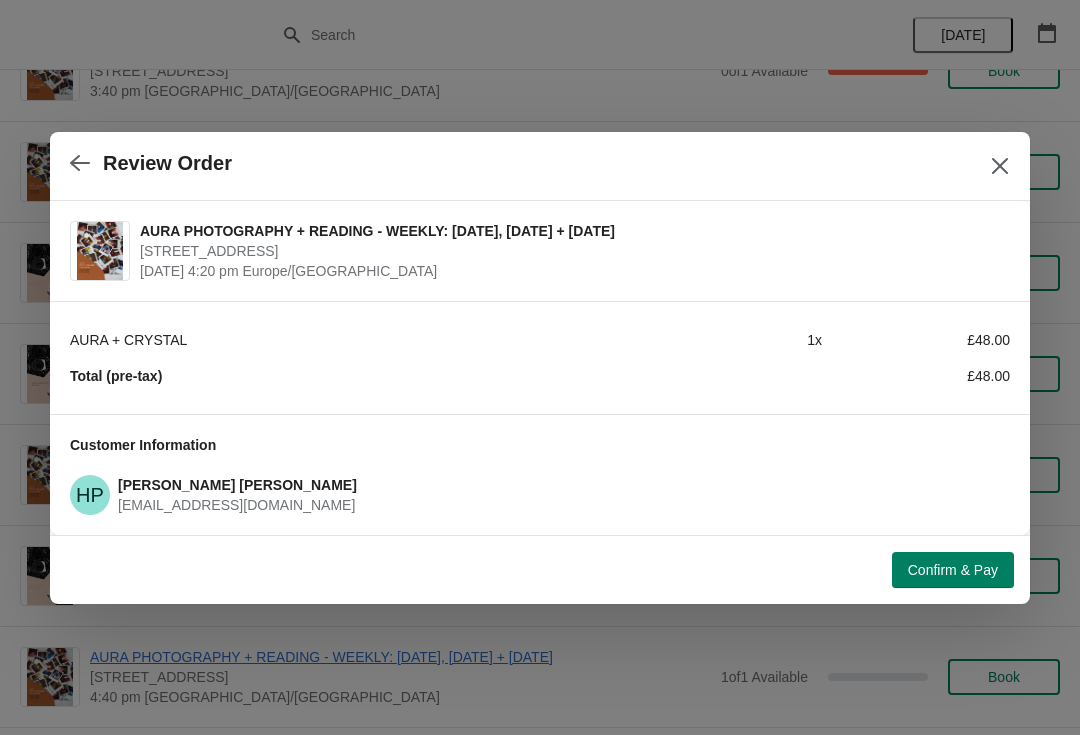 click on "Confirm & Pay" at bounding box center (953, 570) 